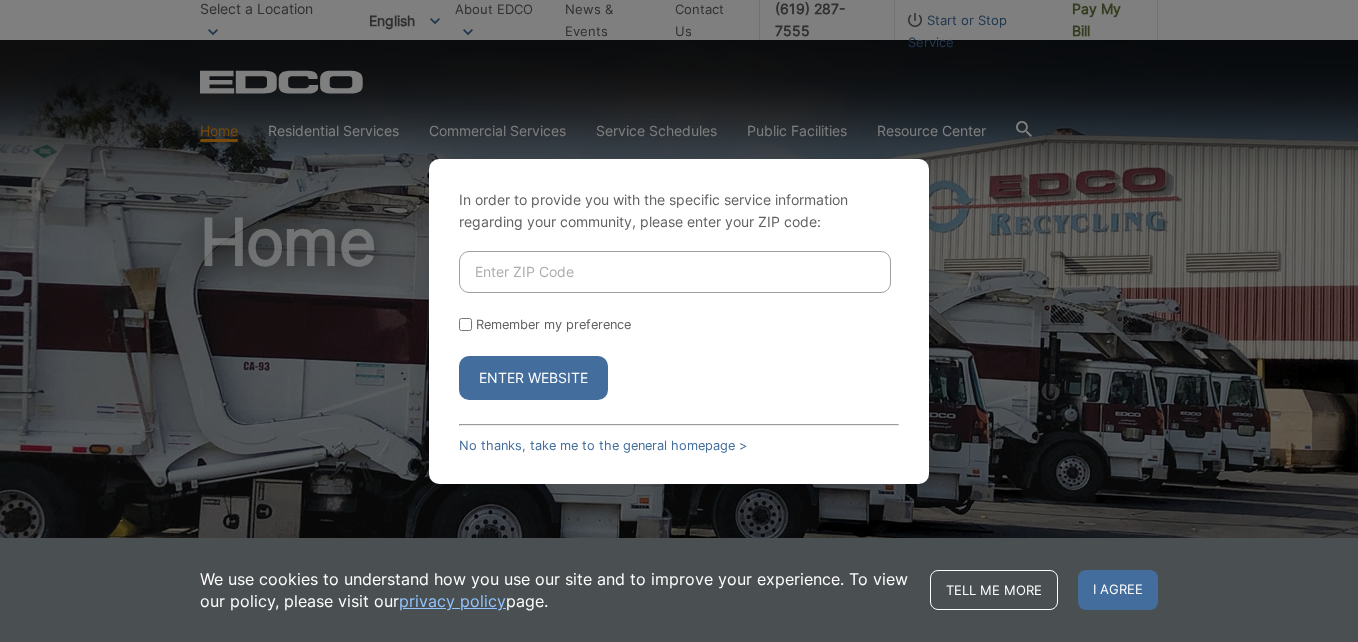scroll, scrollTop: 0, scrollLeft: 0, axis: both 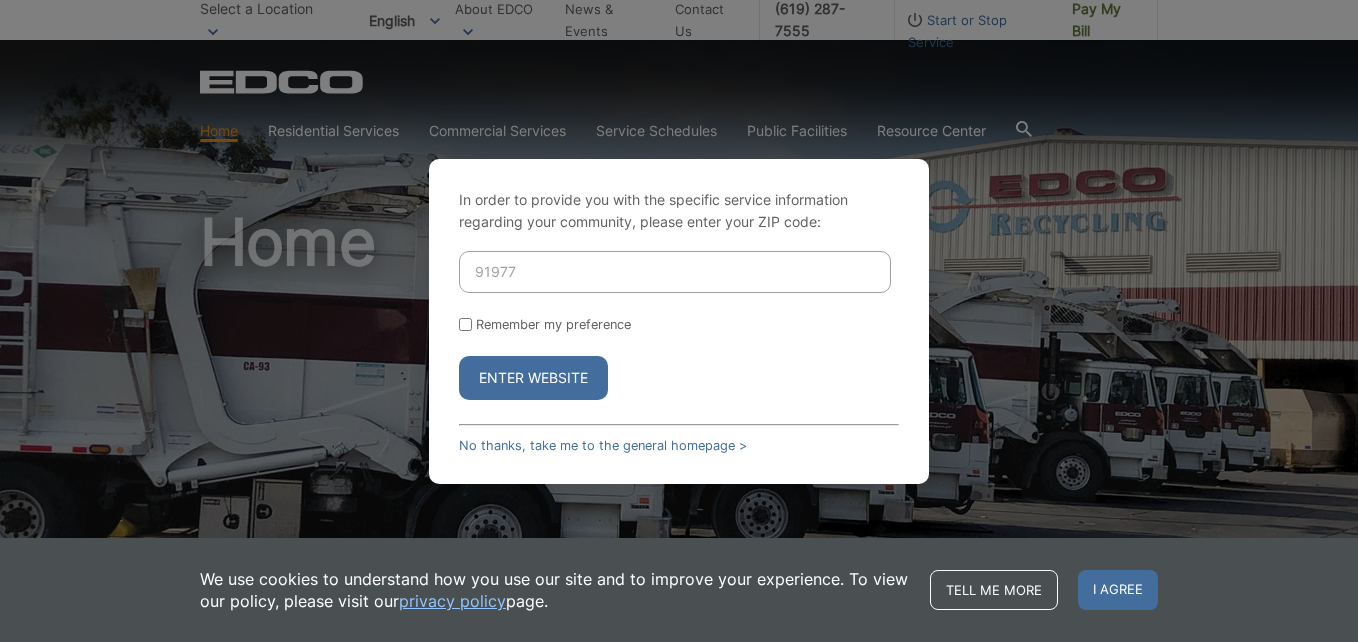 click on "Remember my preference" at bounding box center [465, 324] 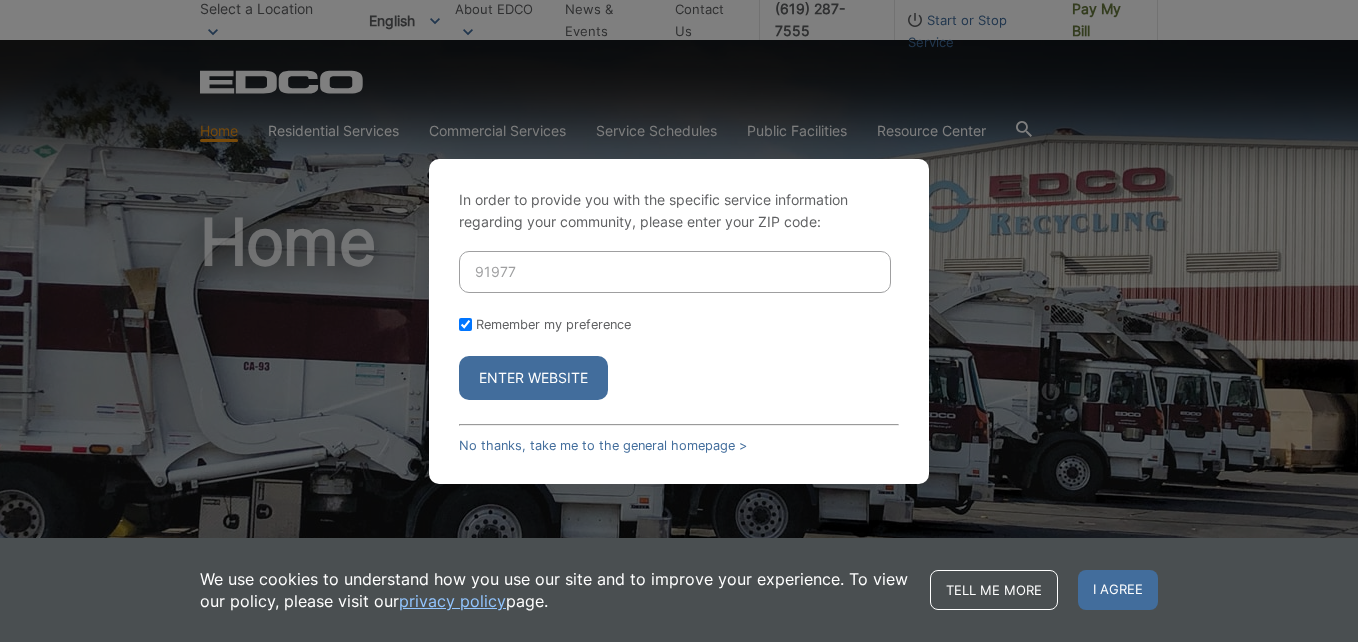 checkbox on "true" 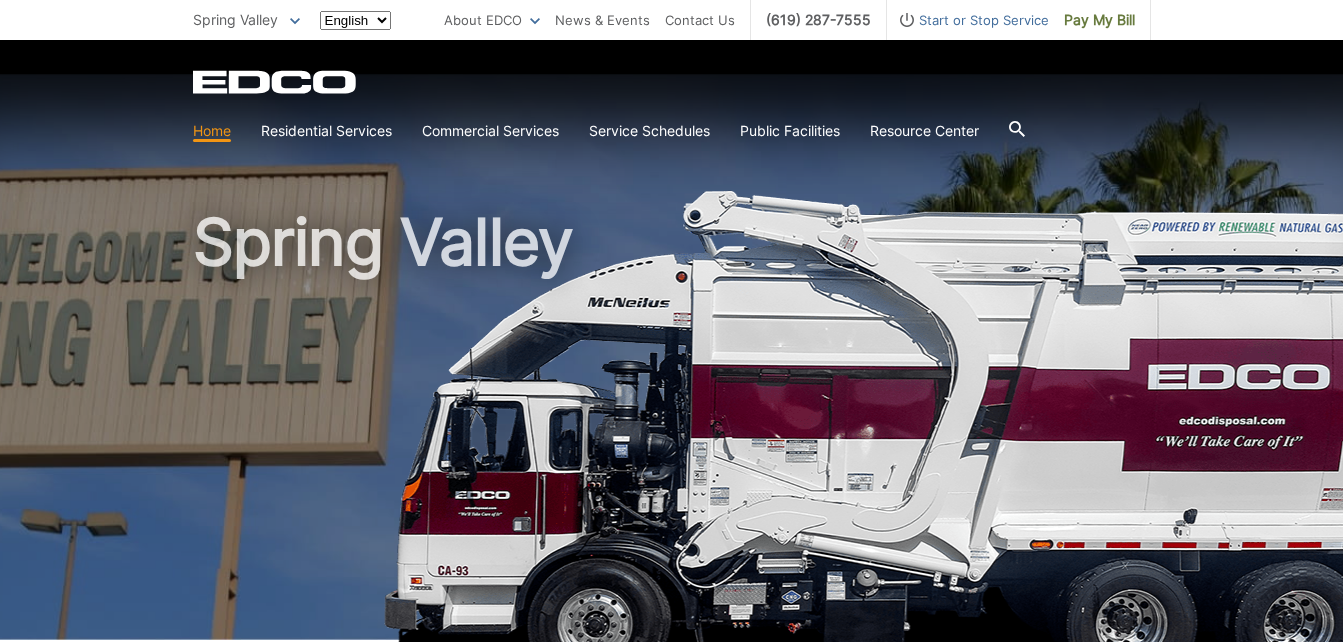 scroll, scrollTop: 0, scrollLeft: 0, axis: both 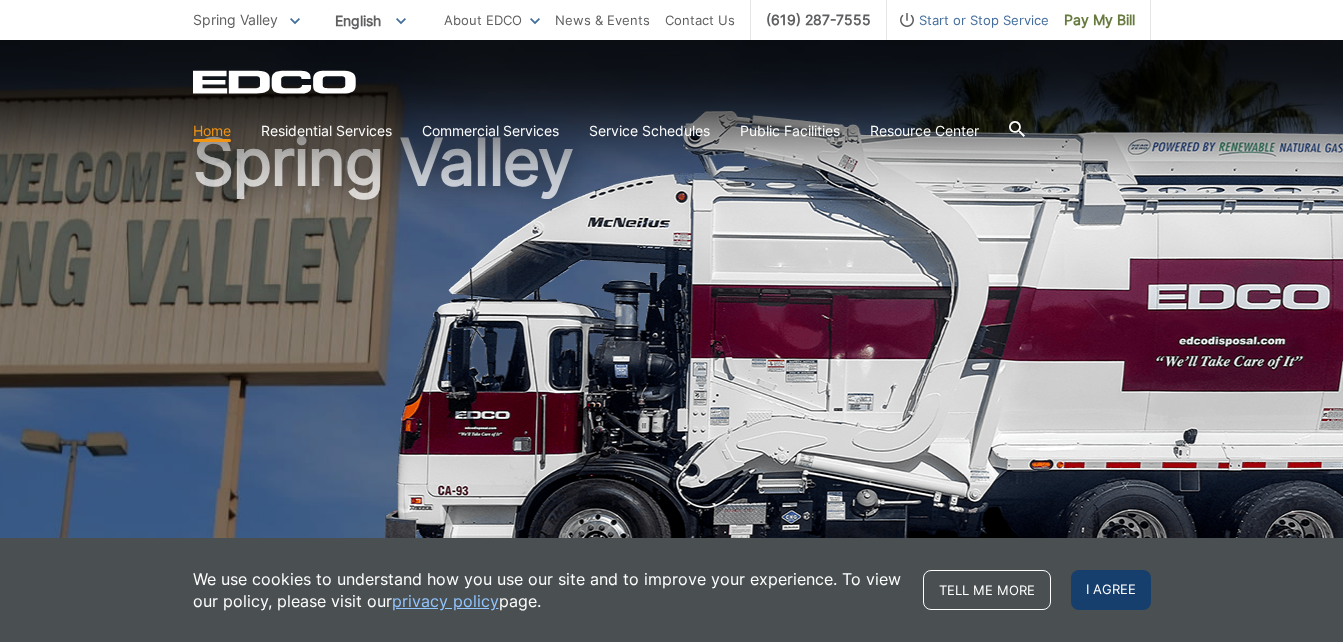 click on "I agree" at bounding box center (1111, 590) 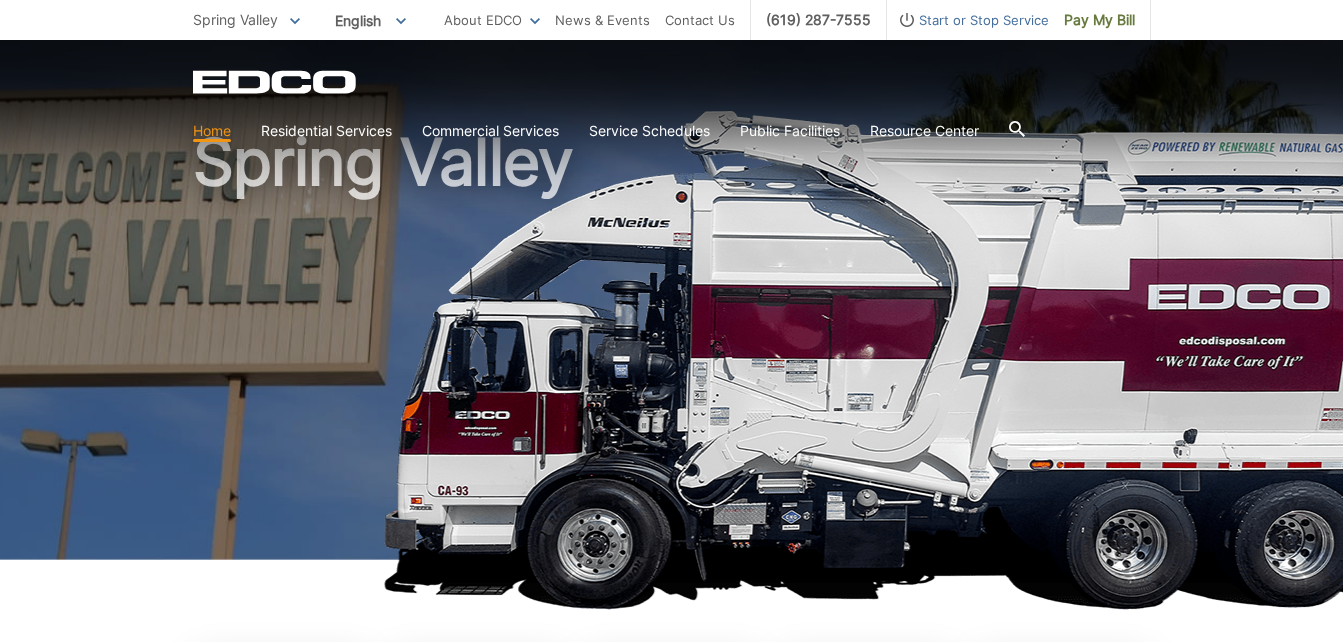 click on "Start or Stop Service" at bounding box center [968, 20] 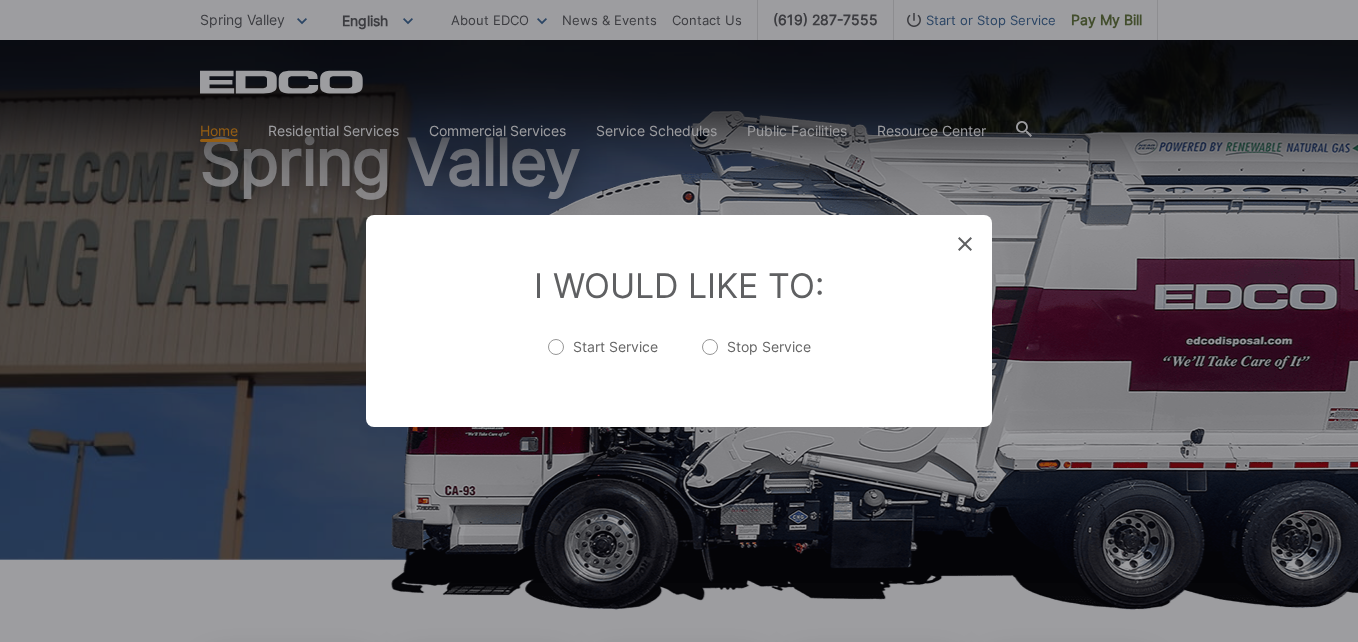 click on "Stop Service" at bounding box center [756, 357] 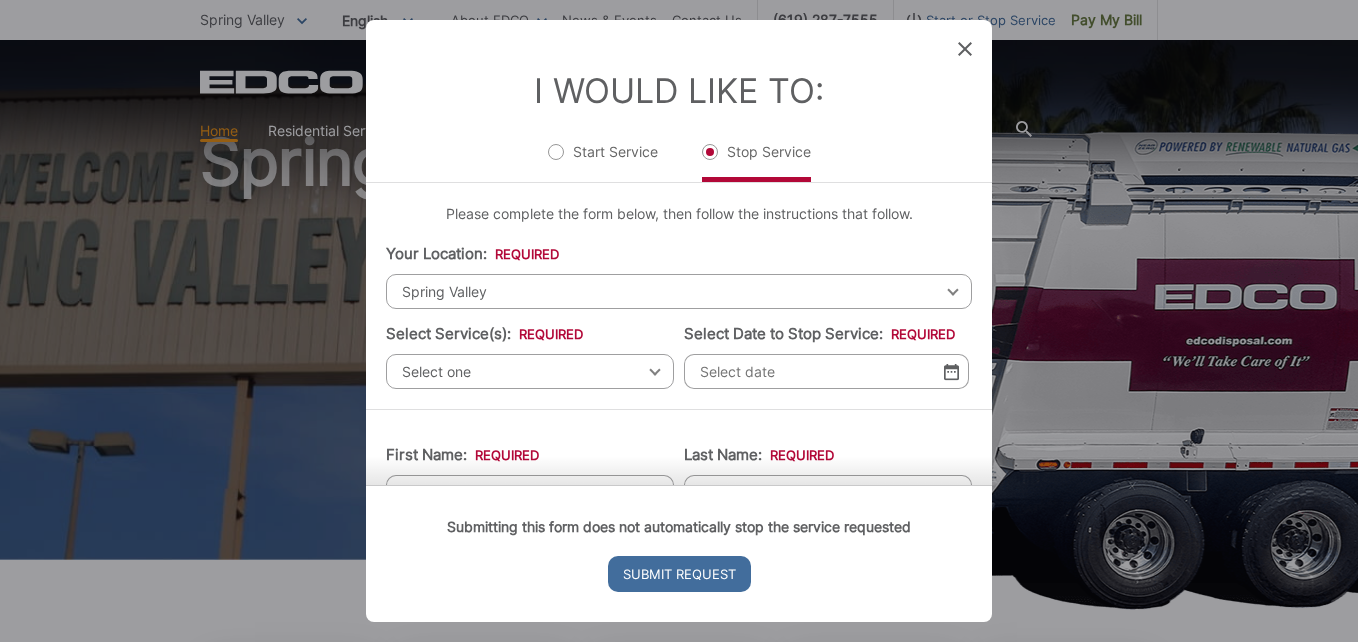click on "Select one Select one Residential Curbside Pickup Commercial/Business Services Apartments & Condos Temporary Dumpster Service Construction & Demolition" at bounding box center (530, 371) 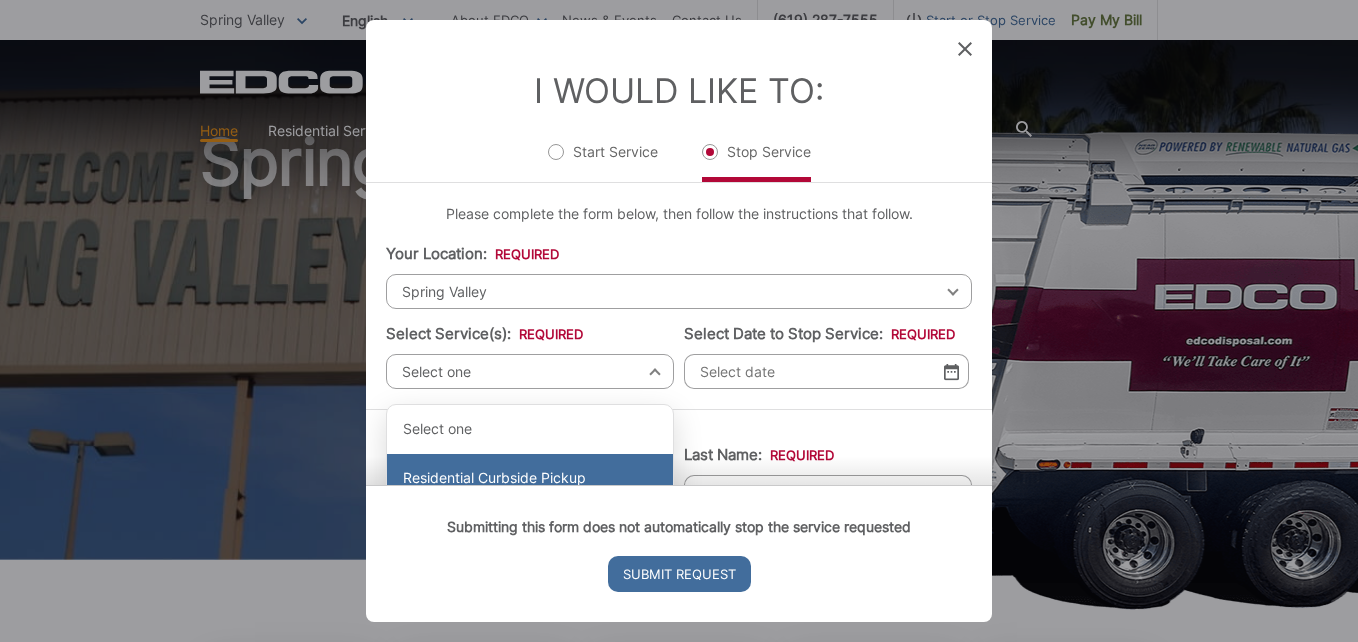 click on "Residential Curbside Pickup" at bounding box center (530, 478) 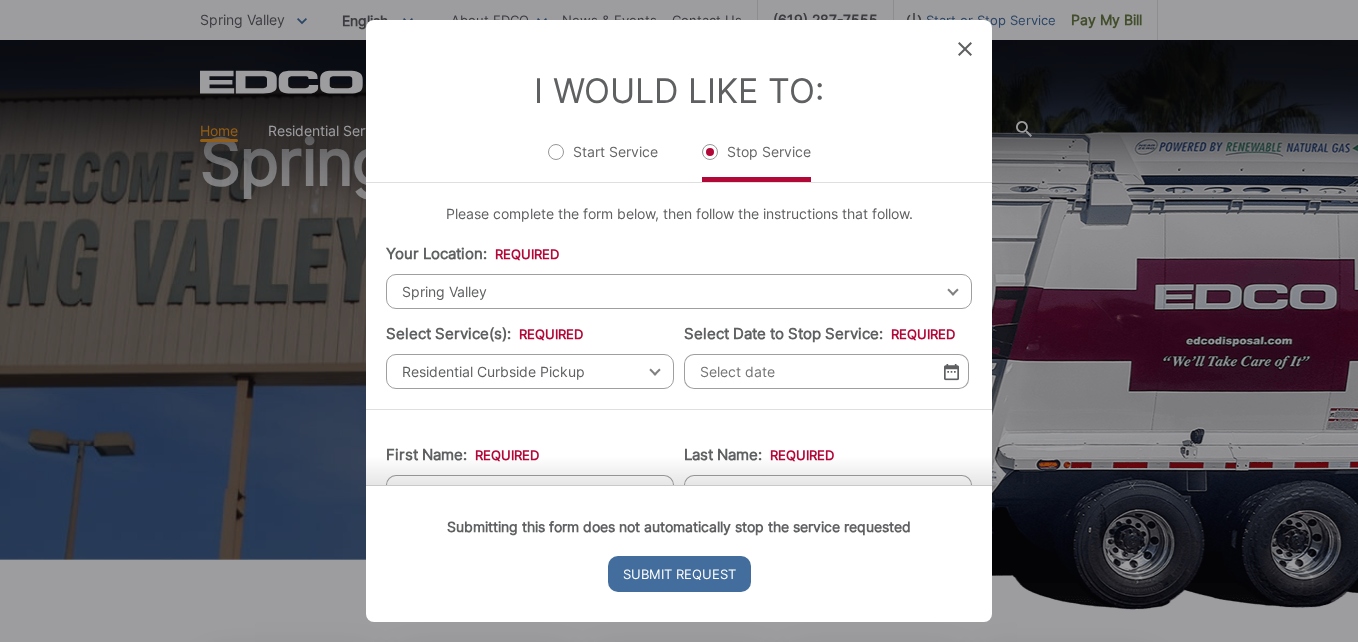 click on "Submitting this form does not automatically stop the service requested Submit Request" at bounding box center (679, 553) 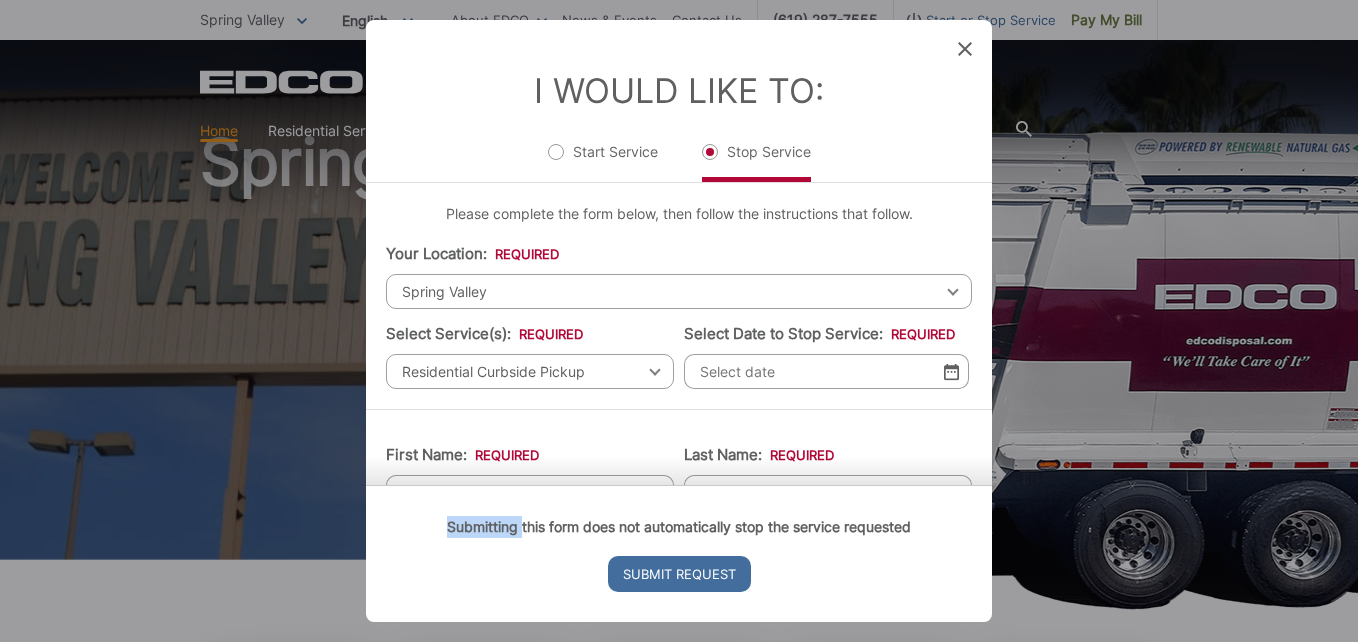 click on "Submitting this form does not automatically stop the service requested Submit Request" at bounding box center (679, 553) 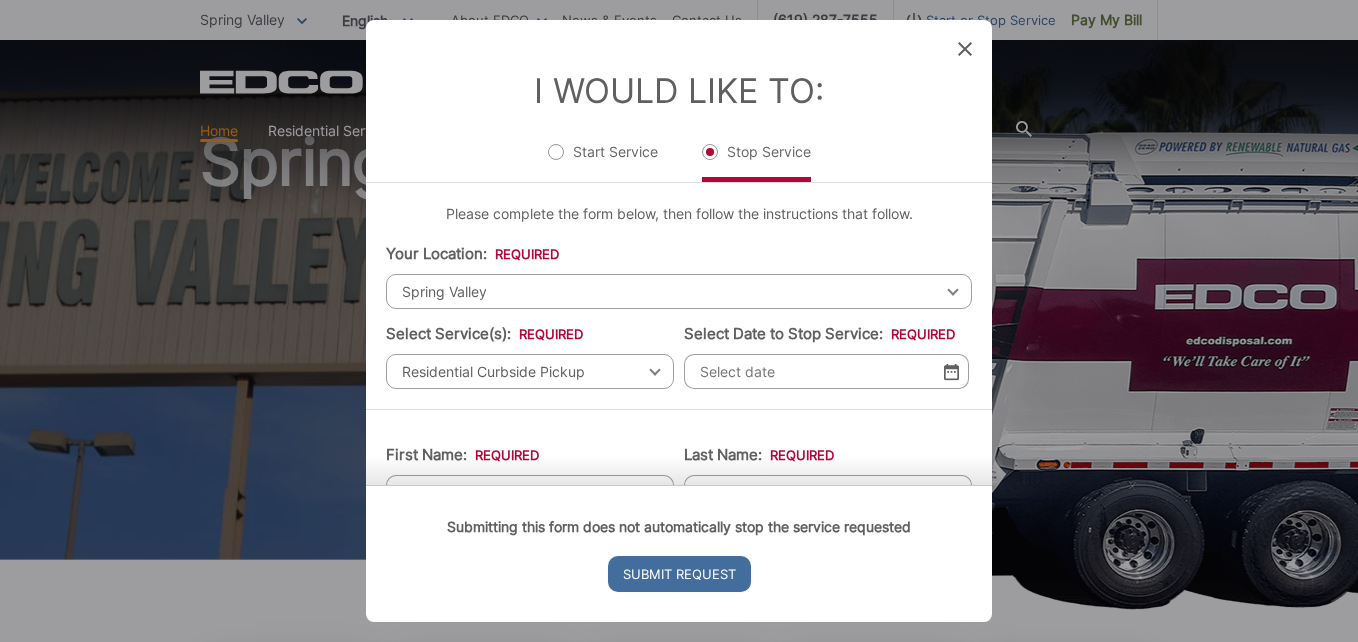 drag, startPoint x: 521, startPoint y: 480, endPoint x: 480, endPoint y: 480, distance: 41 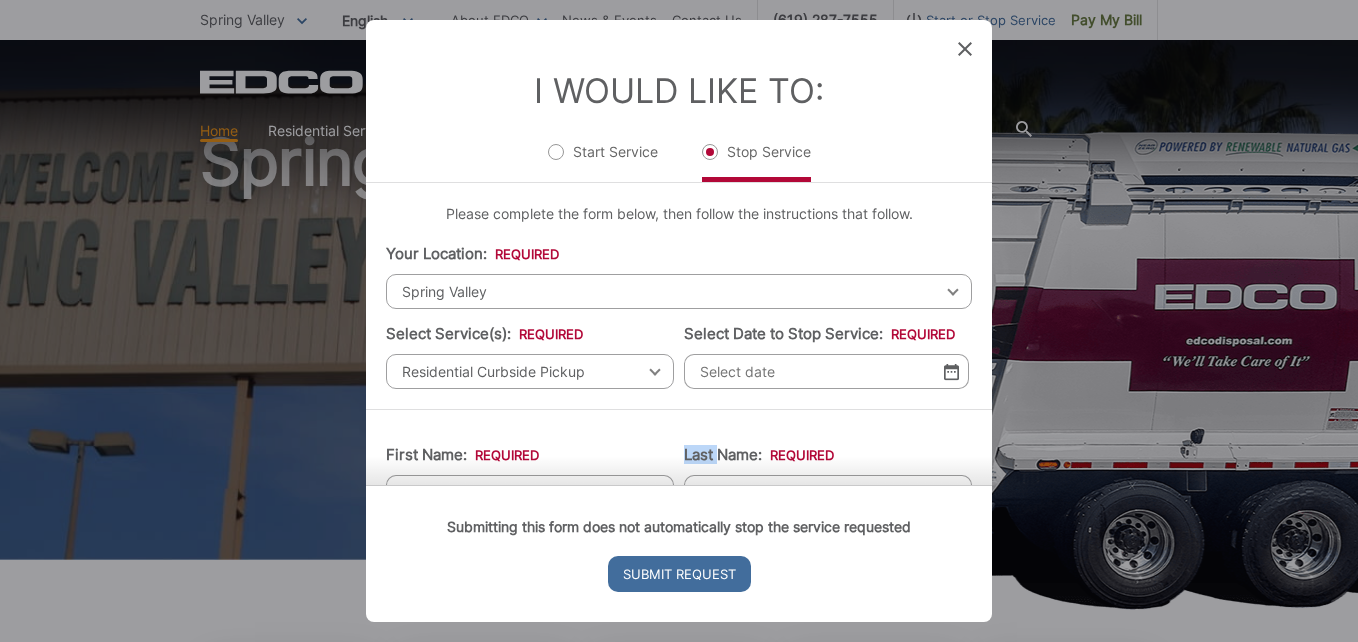 click on "First Name: * Last Name: * Telephone: * Email: *
Service Address 1: * Service Address 2: City: * Zip Code: * Billing Address: * Forwarding Address: * City: * Zip Code: * State: * Comments:" at bounding box center [679, 825] 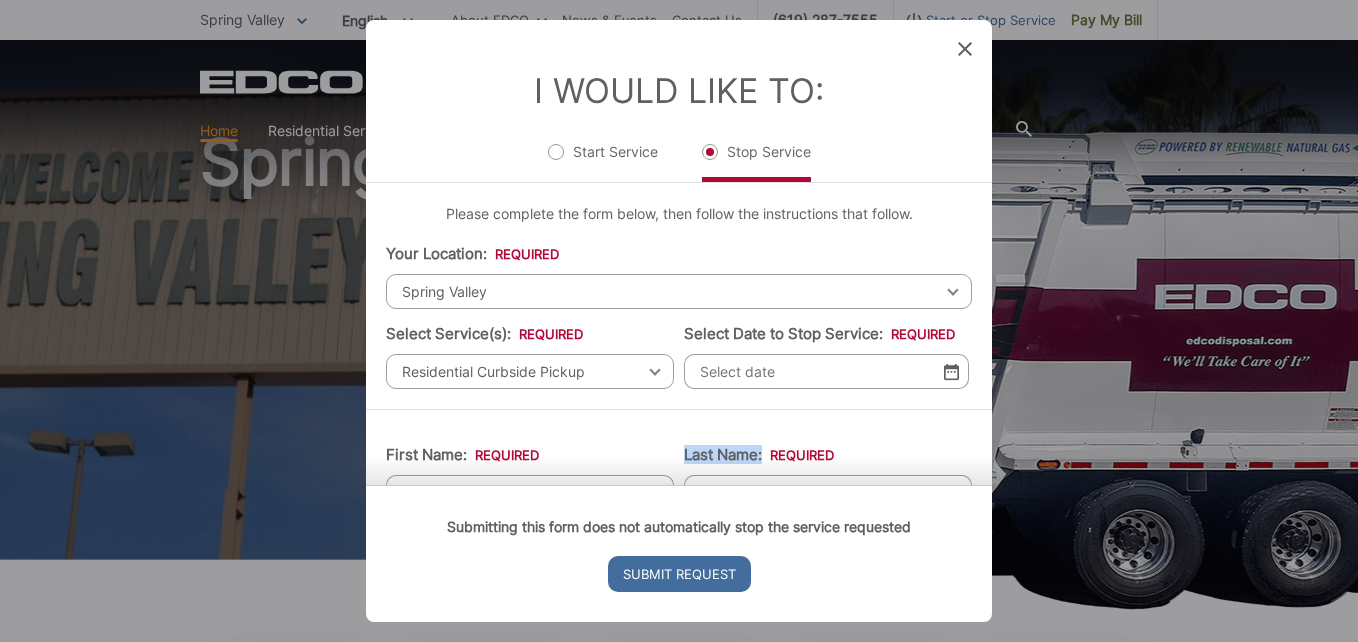 click on "First Name: * Last Name: * Telephone: * Email: *
Service Address 1: * Service Address 2: City: * Zip Code: * Billing Address: * Forwarding Address: * City: * Zip Code: * State: * Comments:" at bounding box center (679, 825) 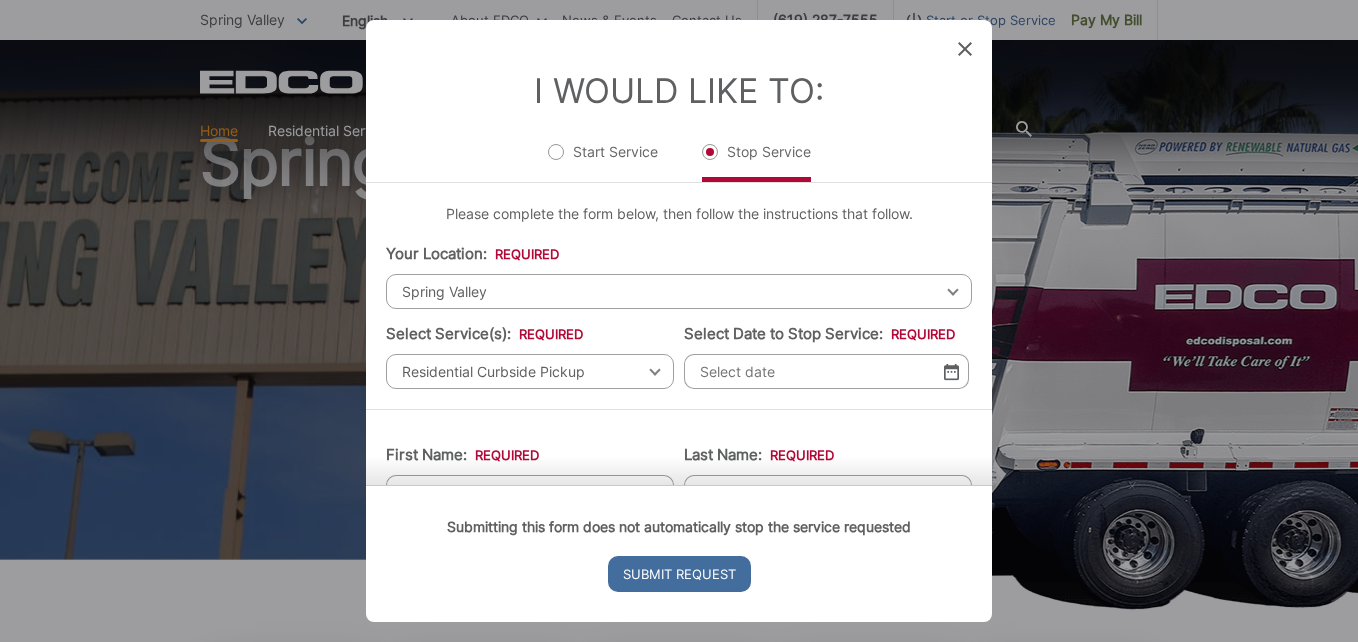 click on "I Would Like To:
Start Service
Stop Service" at bounding box center [679, 126] 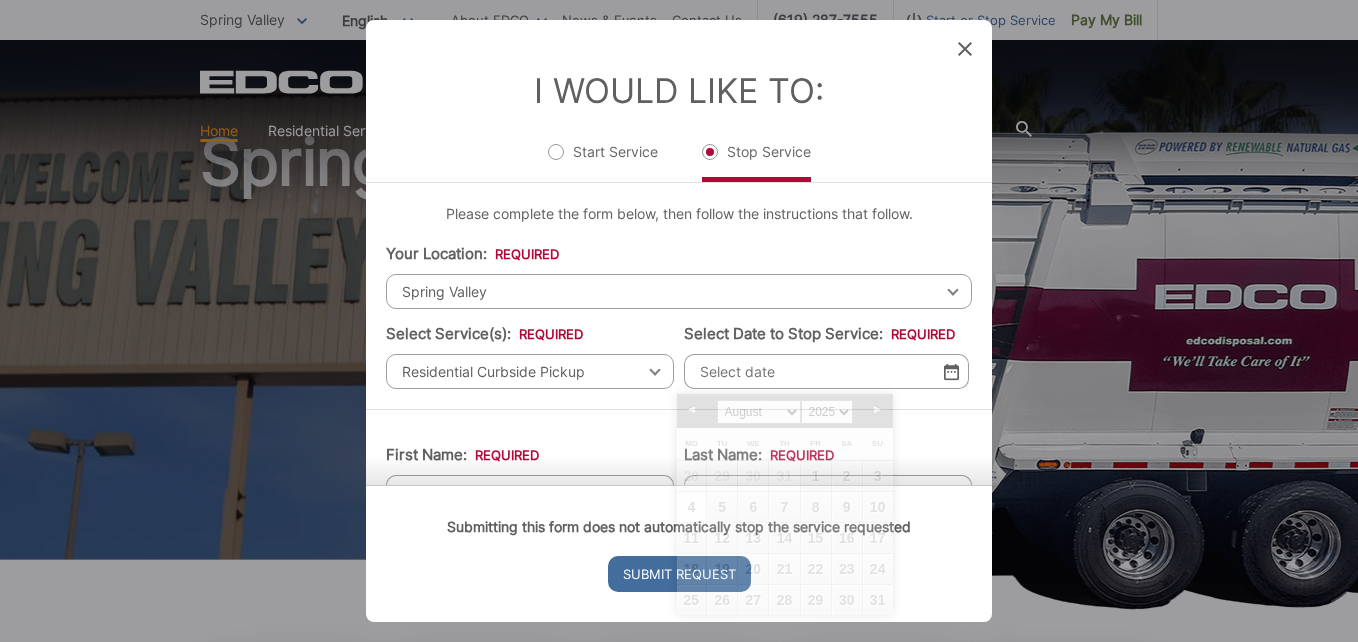 click on "Select Date to Stop Service: *" at bounding box center [826, 371] 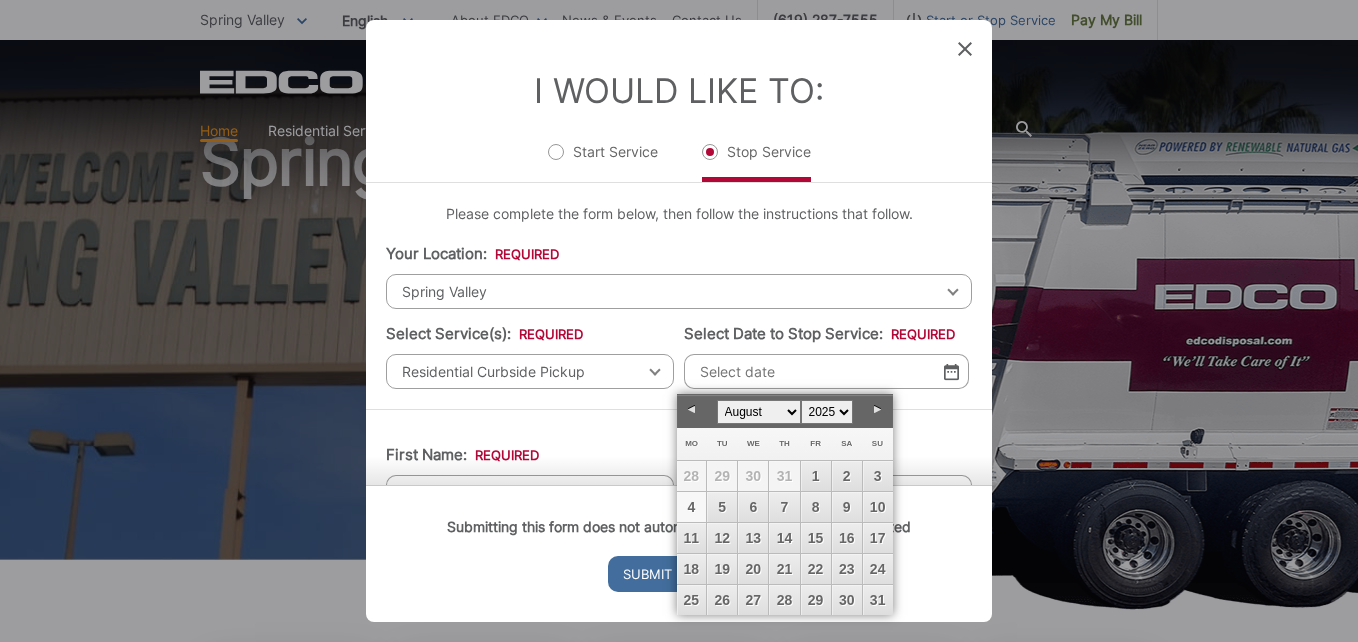 click on "4" at bounding box center [692, 507] 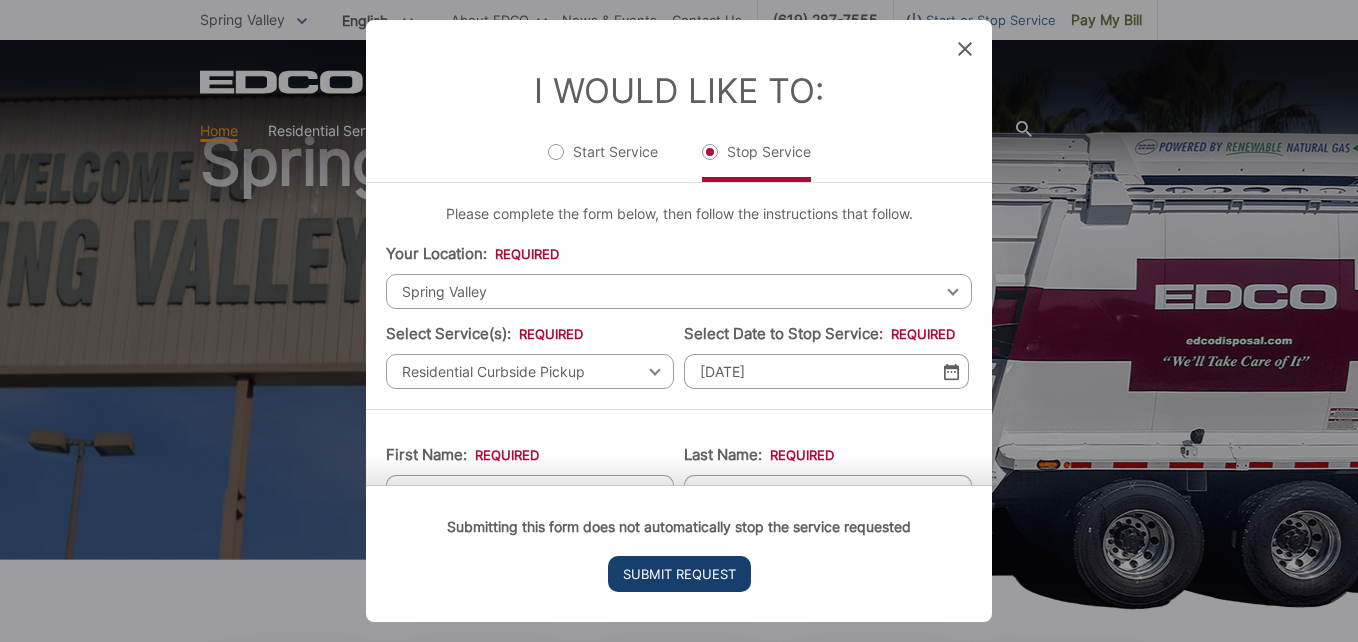 click on "Submit Request" at bounding box center [679, 574] 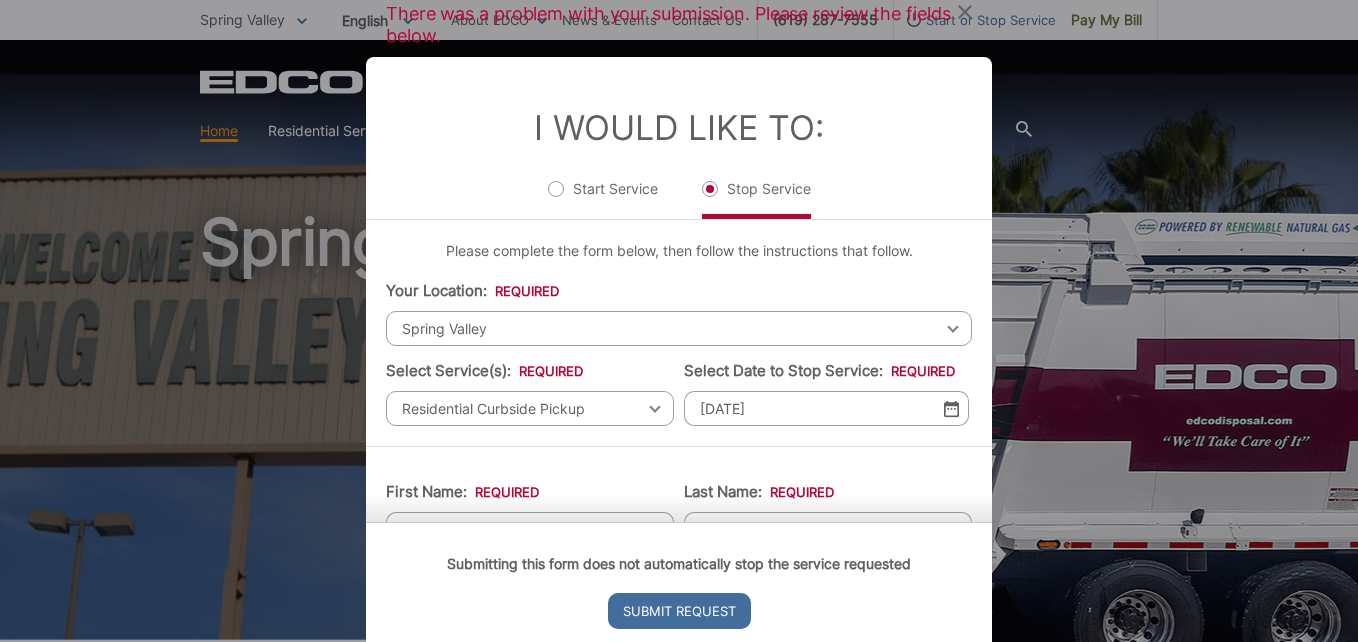 scroll, scrollTop: 0, scrollLeft: 0, axis: both 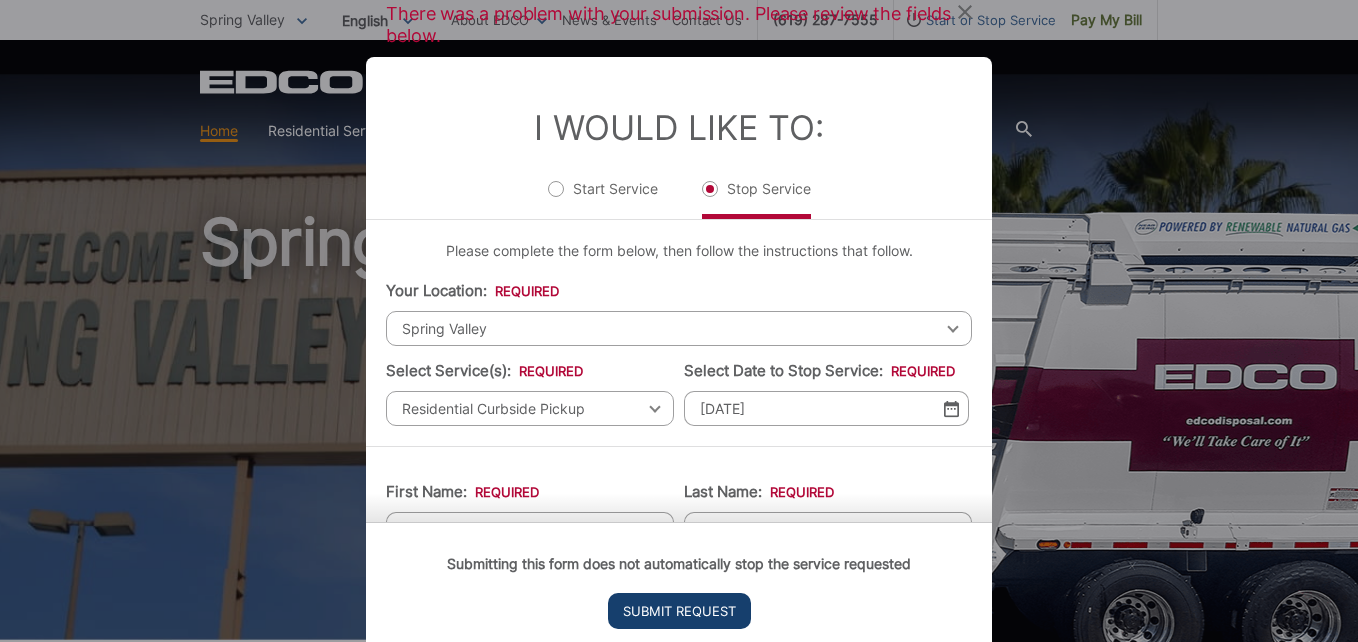 click on "Submit Request" at bounding box center (679, 611) 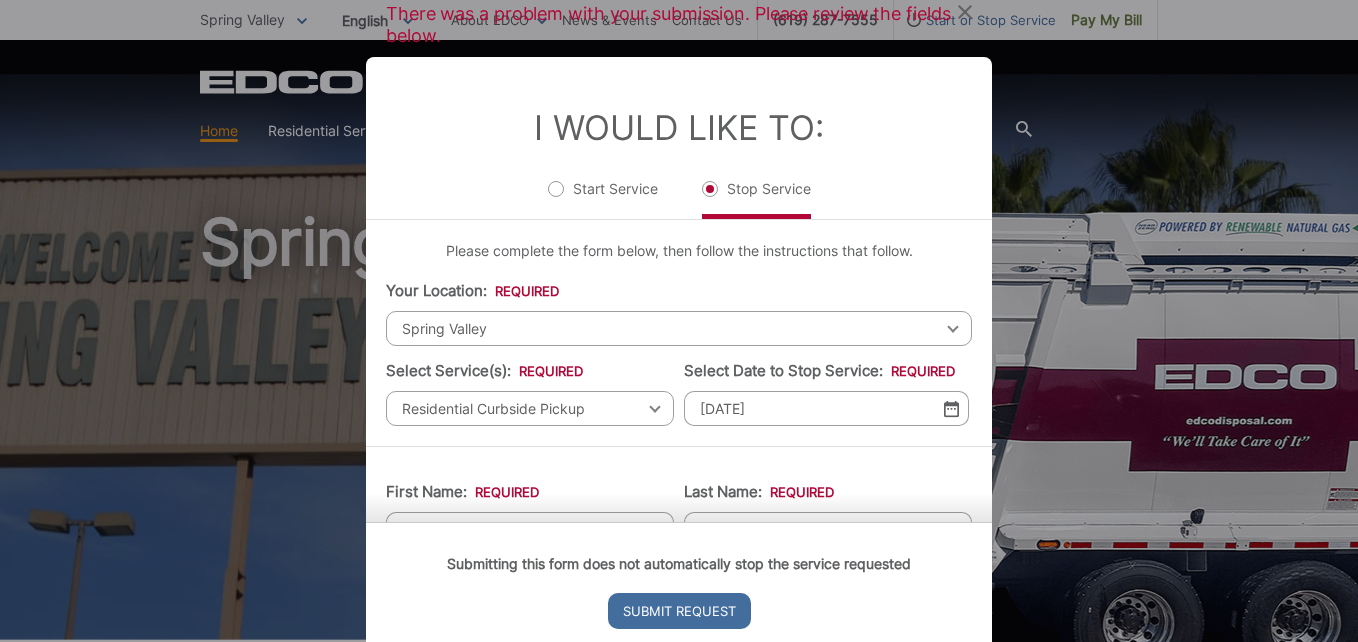 click on "Submitting this form does not automatically stop the service requested Submit Request" at bounding box center (679, 590) 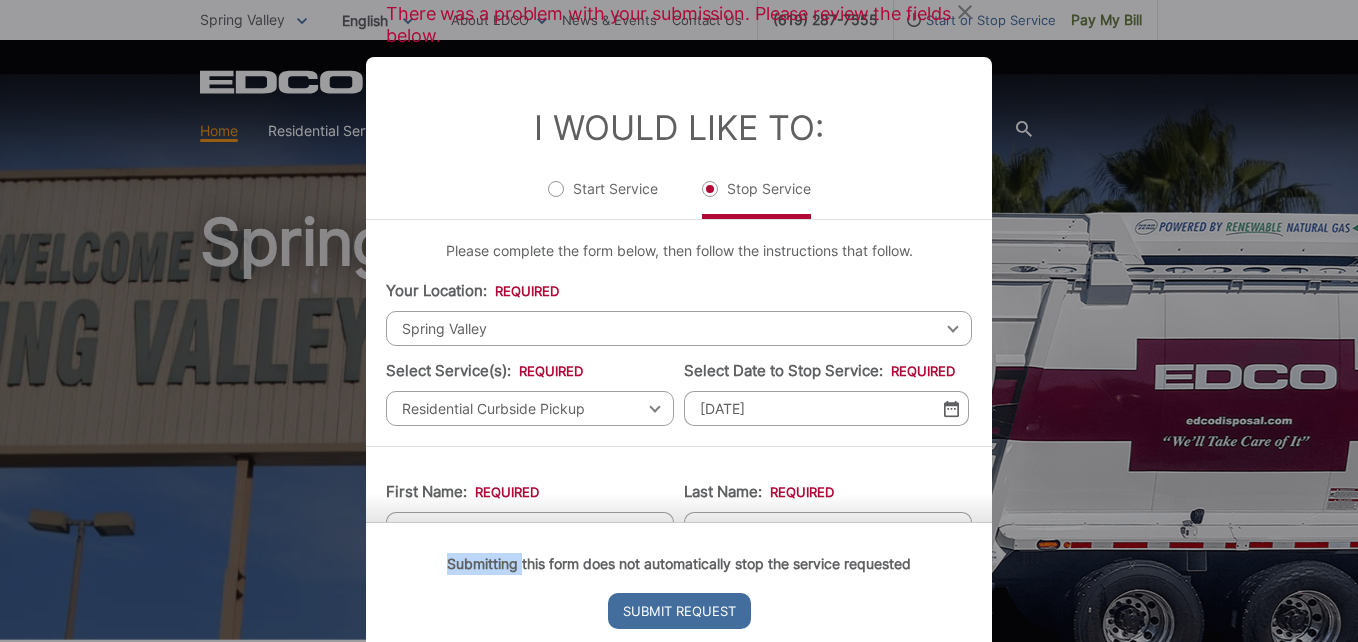 click on "Submitting this form does not automatically stop the service requested Submit Request" at bounding box center [679, 590] 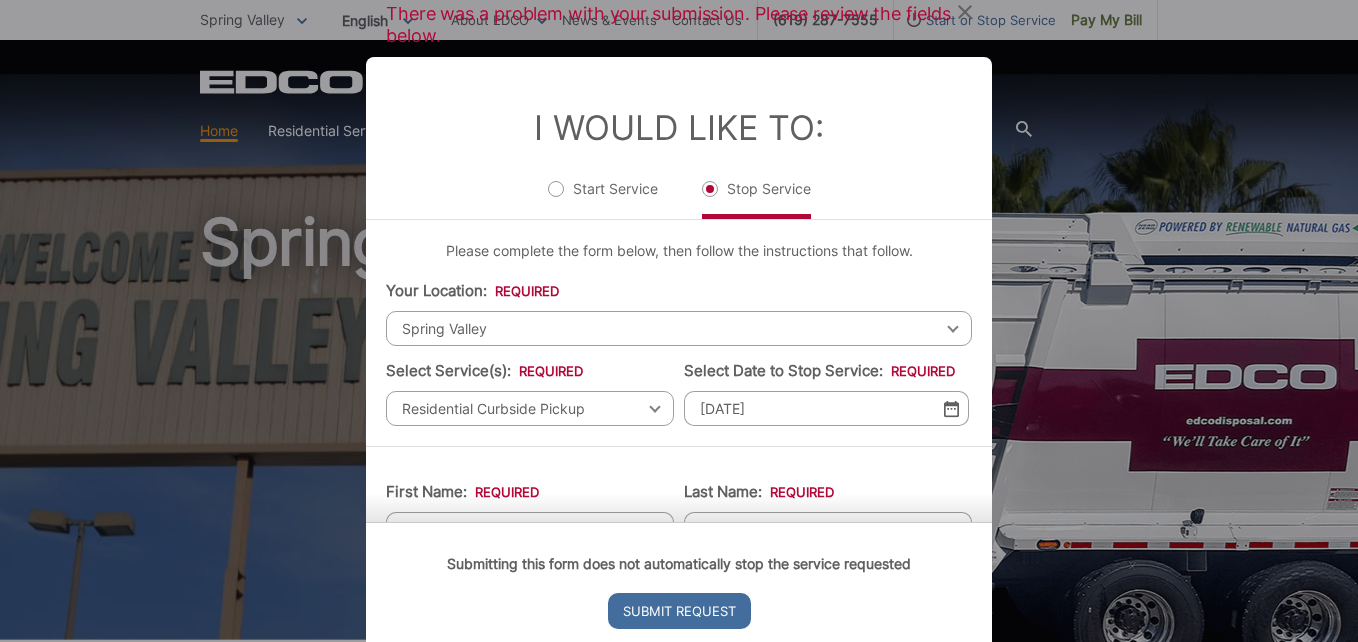 drag, startPoint x: 984, startPoint y: 510, endPoint x: 969, endPoint y: 501, distance: 17.492855 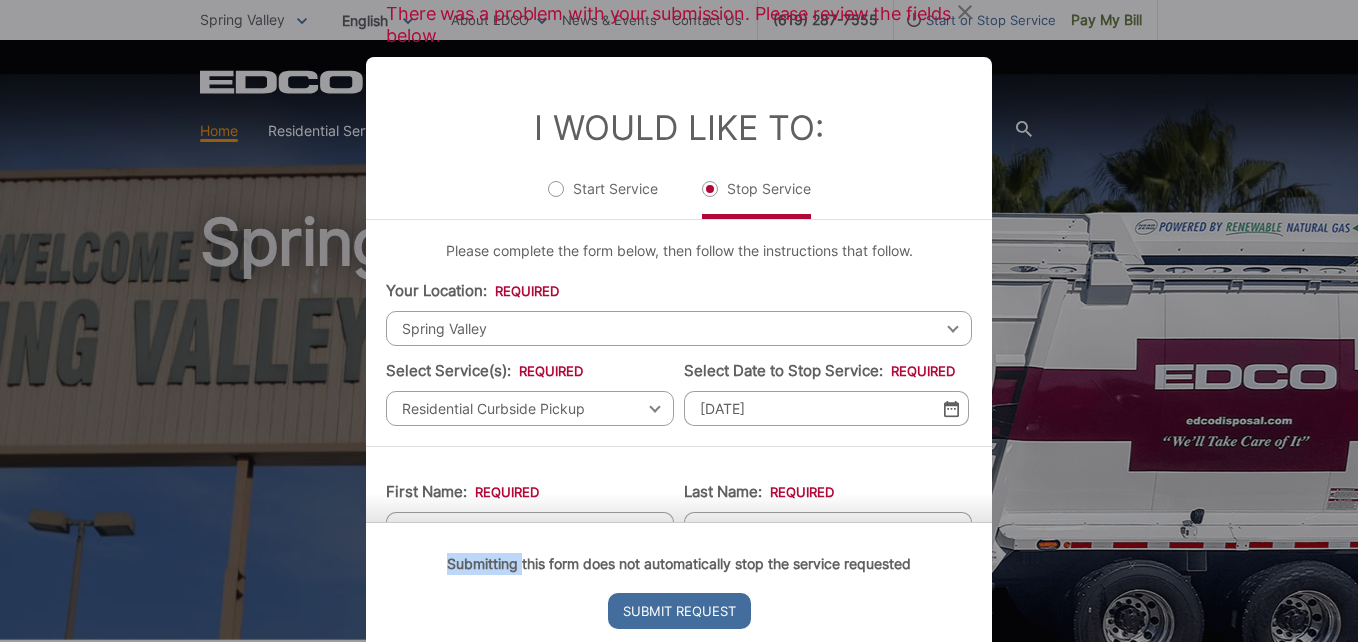 click on "Submitting this form does not automatically stop the service requested Submit Request" at bounding box center [679, 590] 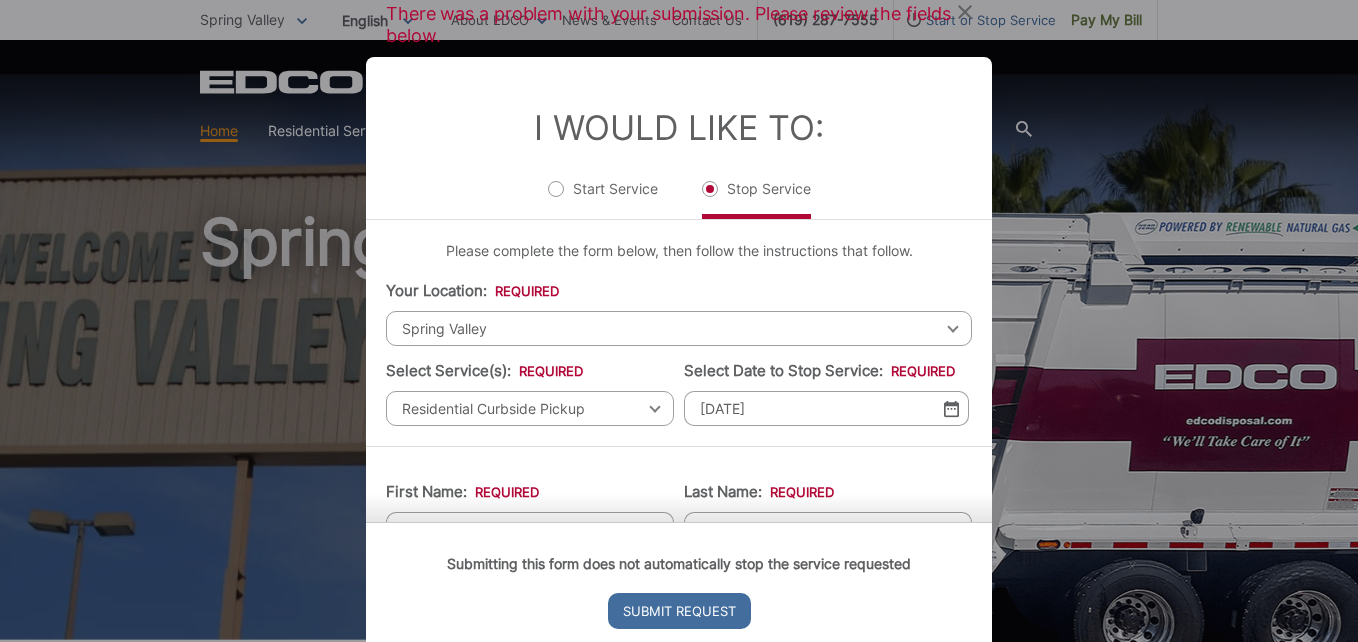 click on "Submitting this form does not automatically stop the service requested Submit Request" at bounding box center [679, 590] 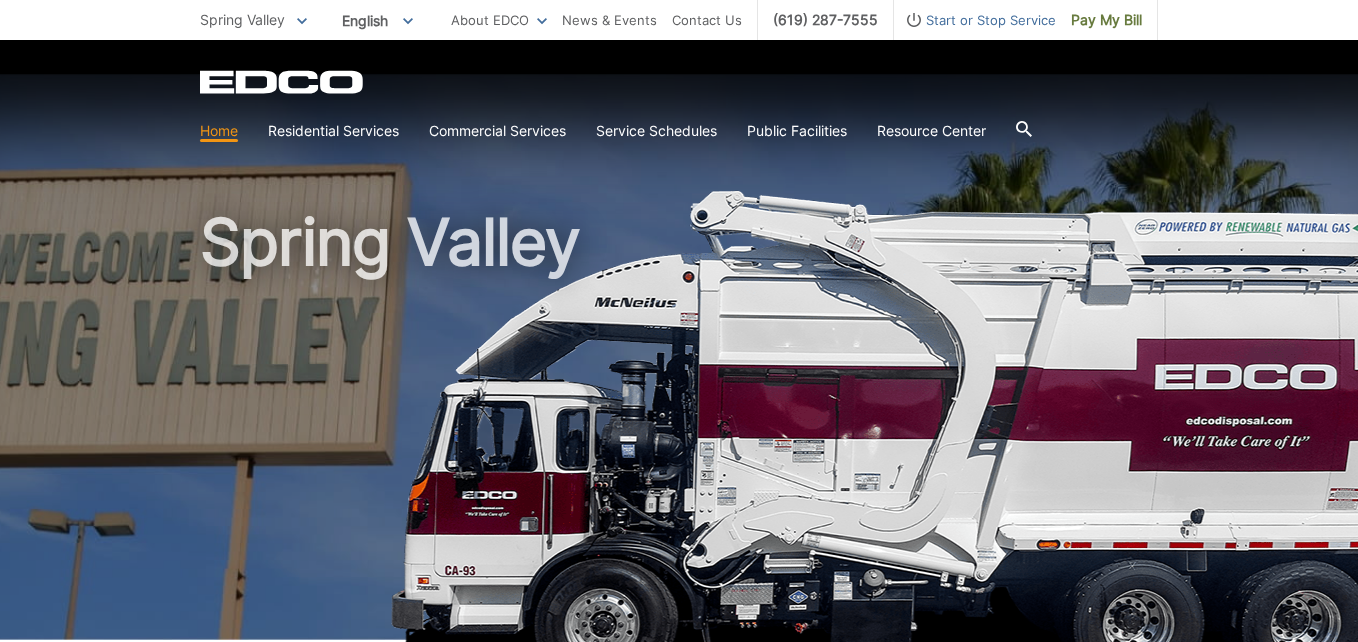 scroll, scrollTop: 80, scrollLeft: 0, axis: vertical 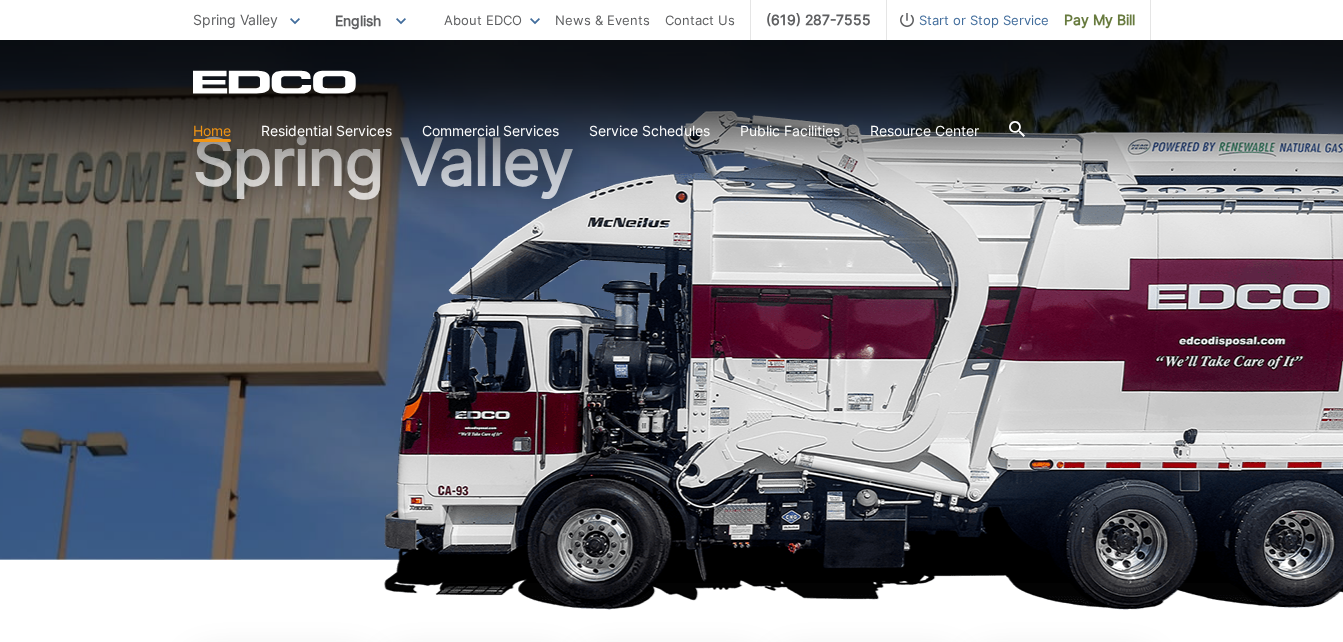 click on "Spring Valley" at bounding box center [672, 349] 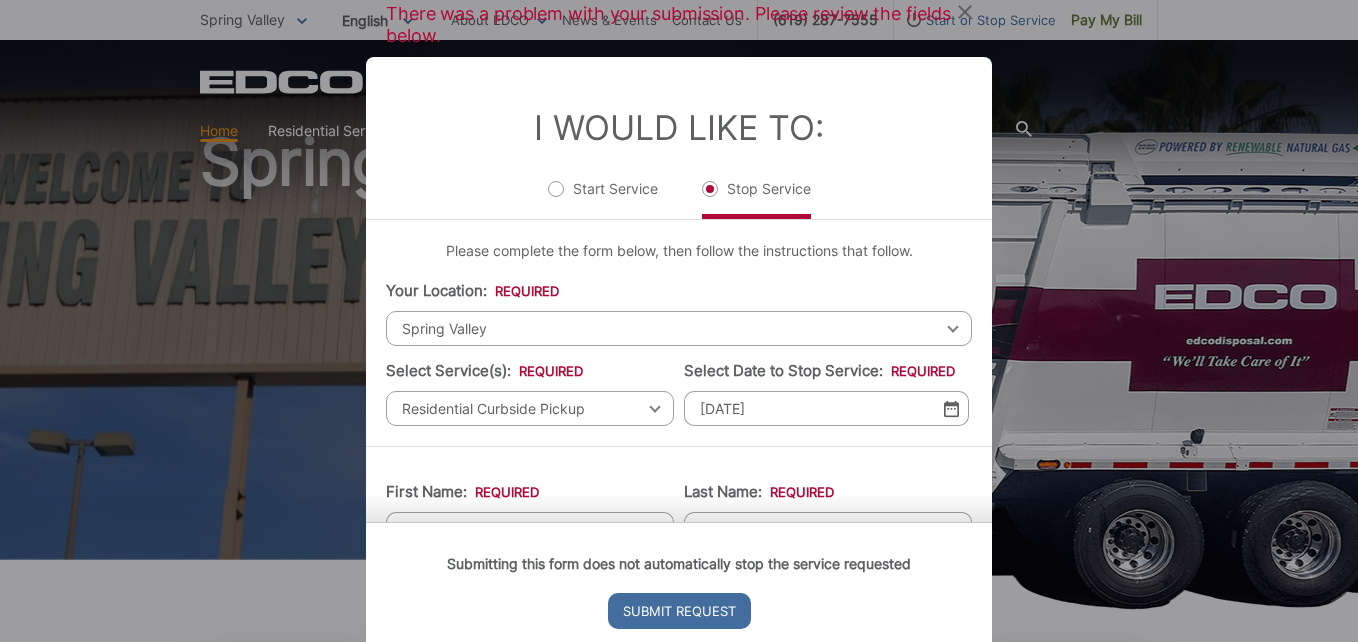 click on "Submitting this form does not automatically stop the service requested Submit Request" at bounding box center [679, 590] 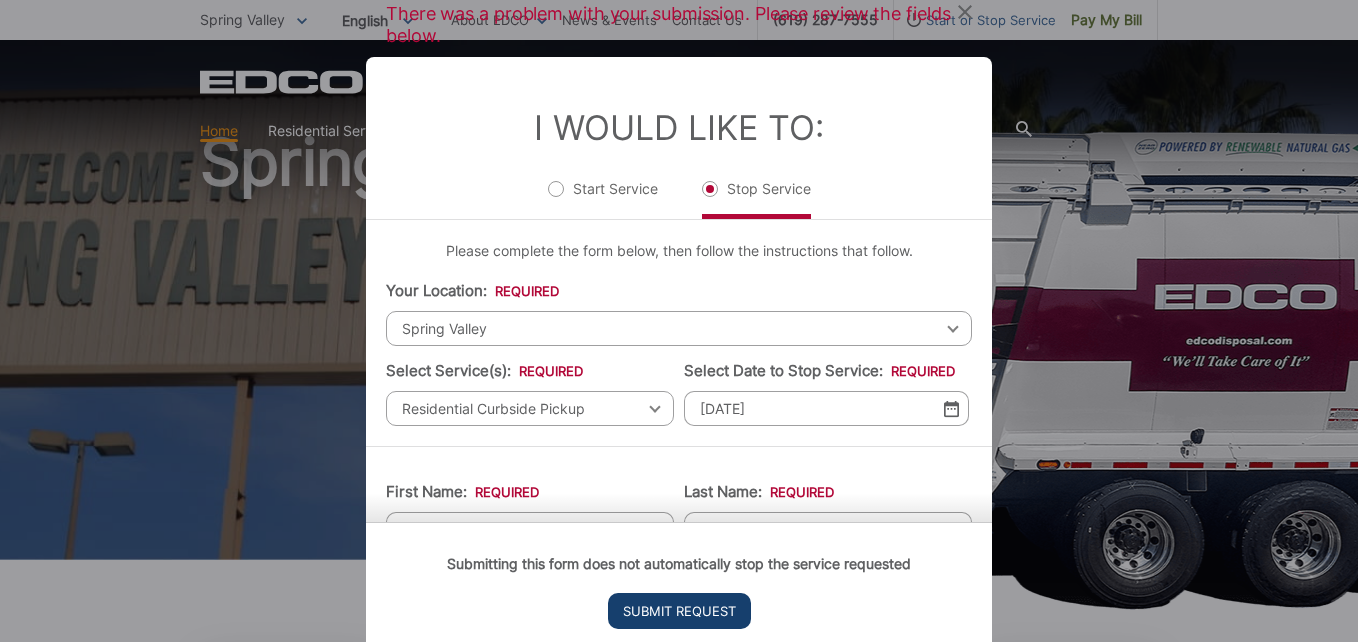 click on "Submit Request" at bounding box center (679, 611) 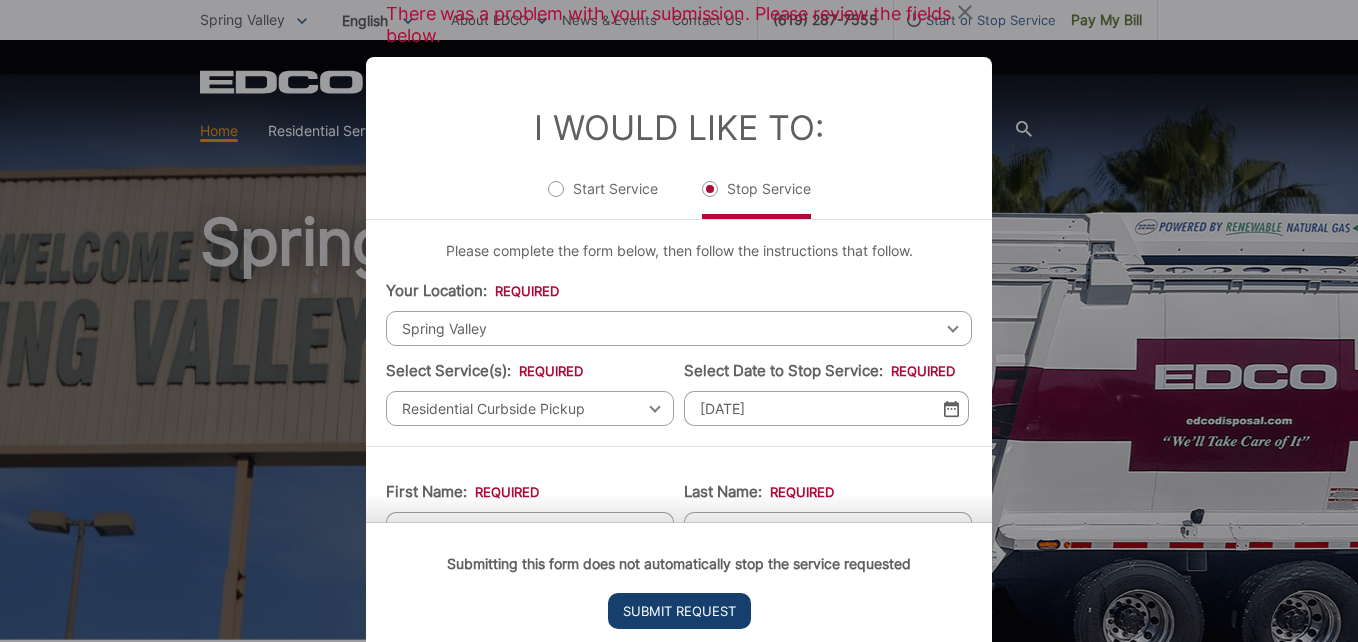 scroll, scrollTop: 0, scrollLeft: 0, axis: both 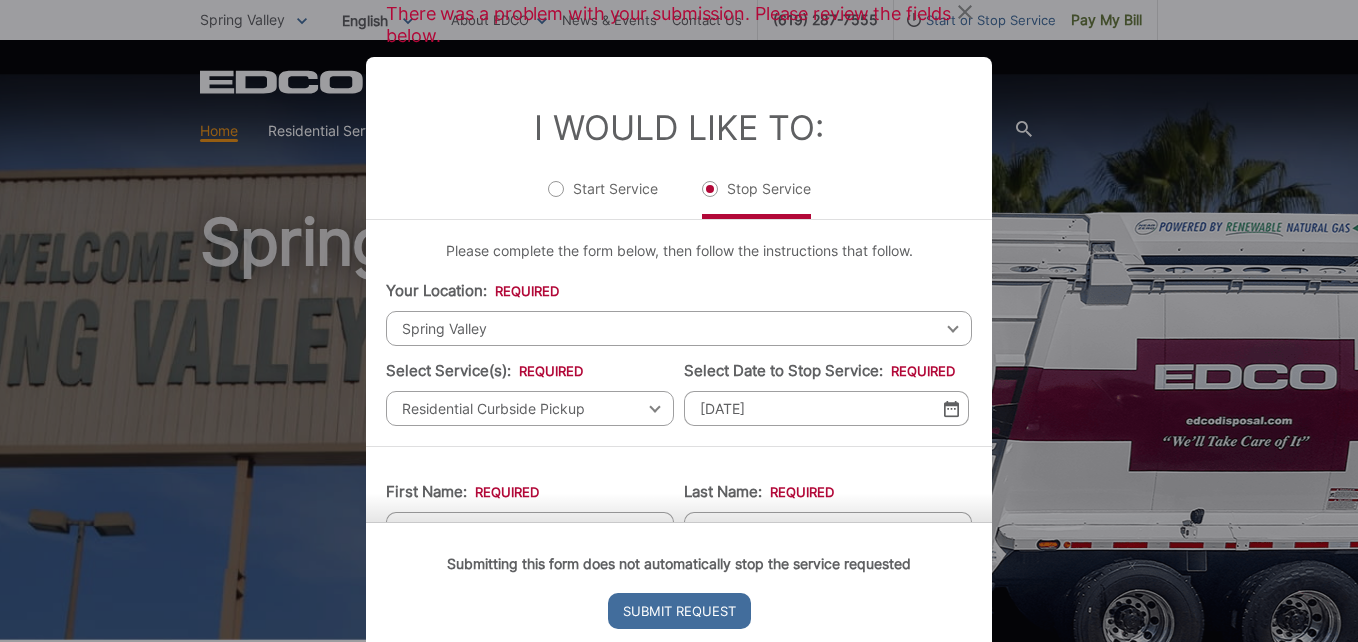 click on "There was a problem with your submission. Please review the fields below.
Entry Status None In Progress Completed None None In Progress Completed
I Would Like To:
Start Service
Stop Service
Please complete the form below, then follow the instructions that follow.
Your Location: * Select your location Alpine Bonita Bonsall Borrego Springs Boulevard Buena Park Campo Coronado Corporate Del Mar Descanso Dulzura City of El Cajon El Cajon County El Segundo Encinitas Escondido Escondido County Fallbrook Guatay Imperial Beach Jacumba Jamul Julian La Mesa City La Mesa County La Mirada La Palma Lakeside Lakewood Lemon Grove Lincoln Acres Long Beach National City Pala Pauma Valley Pine Valley Potrero Poway Rainbow Ramona Rancho Palos Verdes Rancho Santa Fe San Diego San Marcos San Marcos County Signal Hill Solana Beach Spring Valley Tecate Torrance Valley Center City of Vista Alpine *" at bounding box center (679, 321) 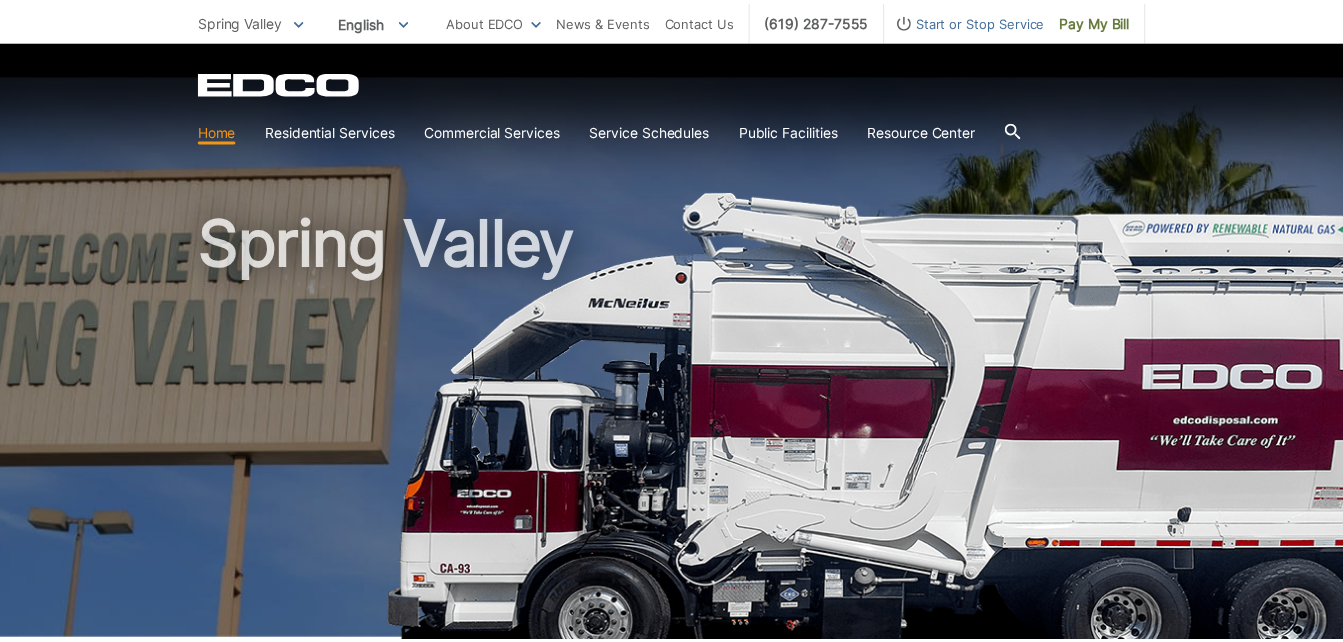 scroll, scrollTop: 80, scrollLeft: 0, axis: vertical 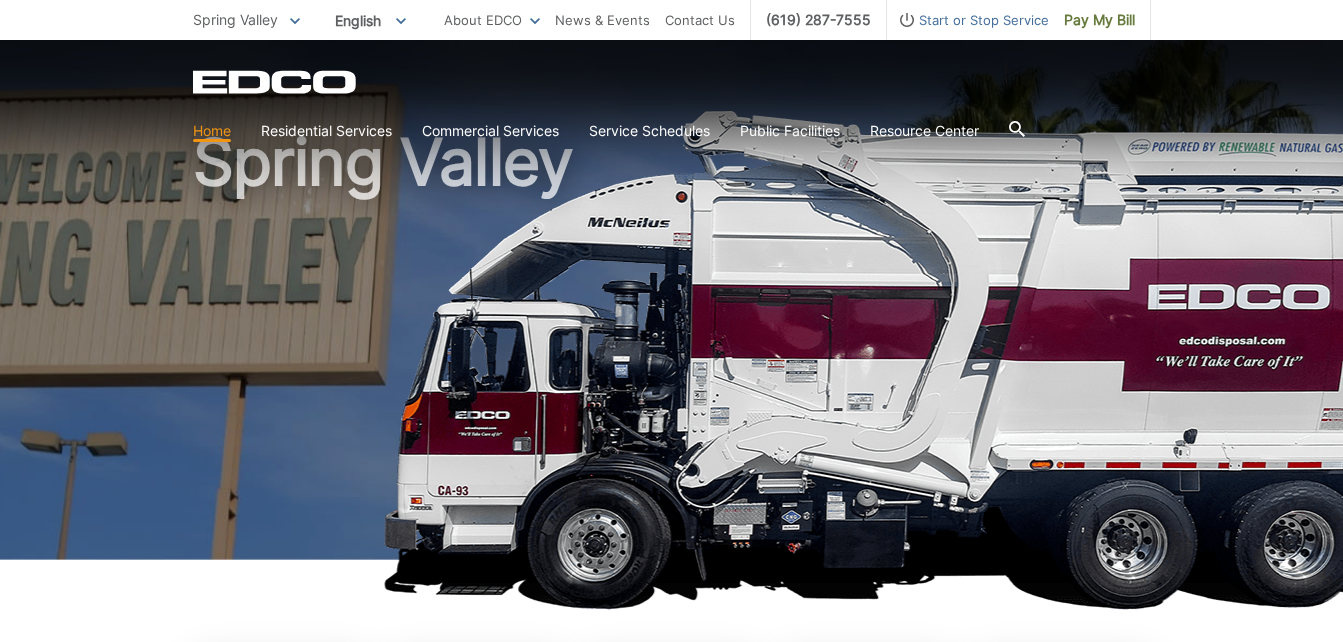 click on "EDCO Logo" at bounding box center (672, 82) 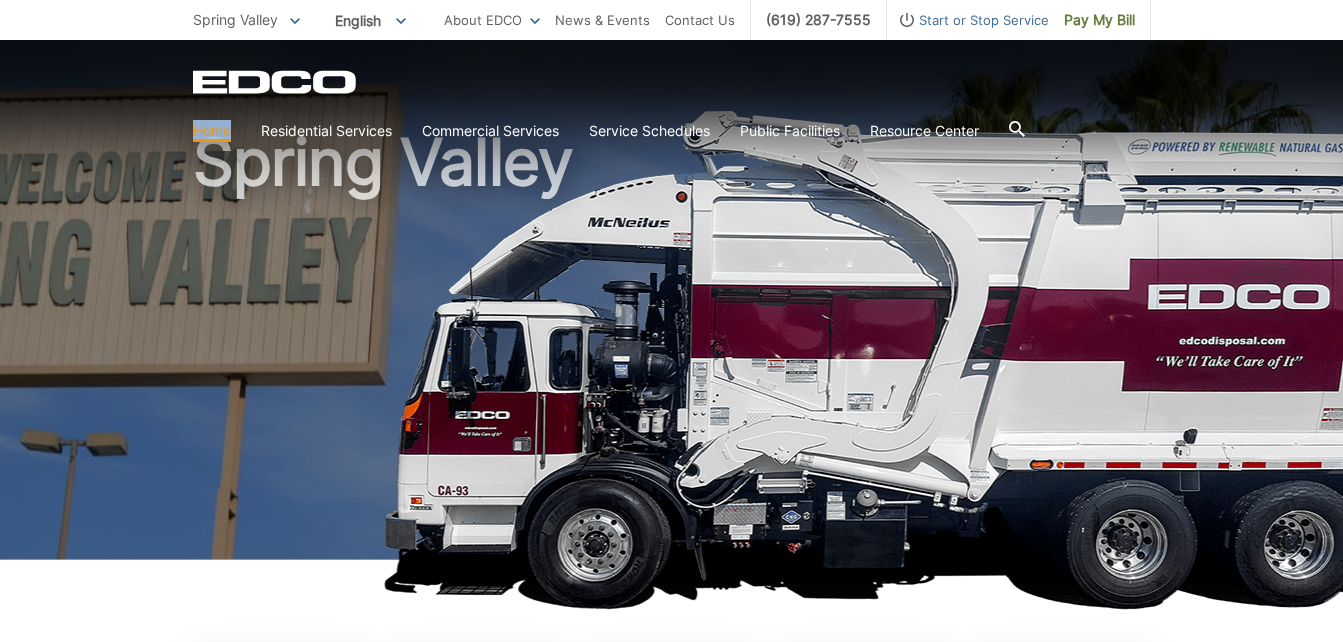 click on "EDCO Logo" at bounding box center (672, 82) 